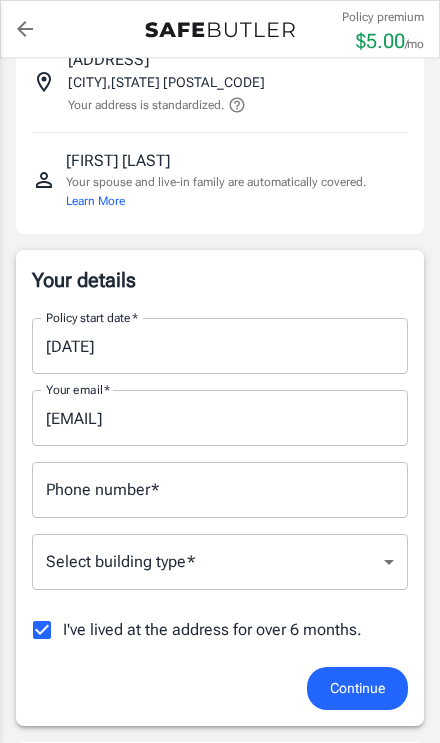 scroll, scrollTop: 139, scrollLeft: 0, axis: vertical 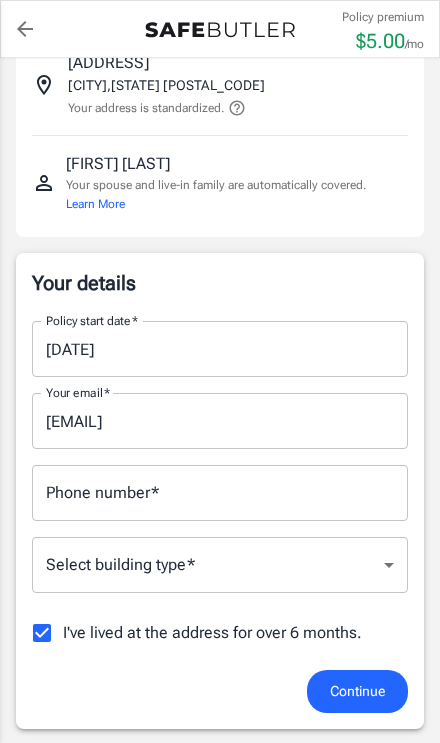 click on "Policy premium $ [AMOUNT] /mo Liberty Mutual Renters Insurance [ADDRESS]   [CITY],  [STATE]   [POSTAL_CODE] Your address is standardized. [FIRST]   [LAST] Your spouse and live-in family are automatically covered.  Learn More Your details Policy start date   * [DATE] Policy start date   * Your email   * [EMAIL] Your email   * Phone number   * Phone number   * Select building type   * ​ Select building type   * I've lived at the address for over 6 months. Previous Address     Your Previous Address If you have lived at the insured address for less than 6 months, Liberty Mutual requires your previous address. Street address Street address Apt, suite, etc. (optional) Apt, suite, etc. (optional) City City State Alabama Alaska Arizona Arkansas California Colorado Connecticut Delaware District Of Columbia Florida Georgia Hawaii Idaho Illinois Indiana Iowa Kansas Kentucky Louisiana Maine Maryland Massachusetts Michigan Minnesota" at bounding box center [220, 1096] 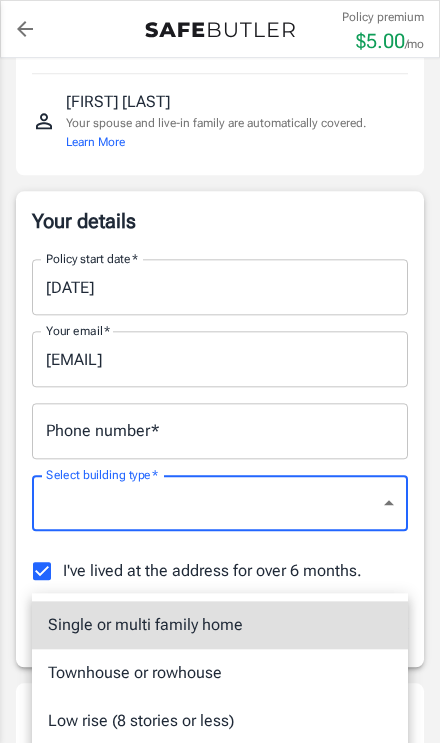 scroll, scrollTop: 205, scrollLeft: 0, axis: vertical 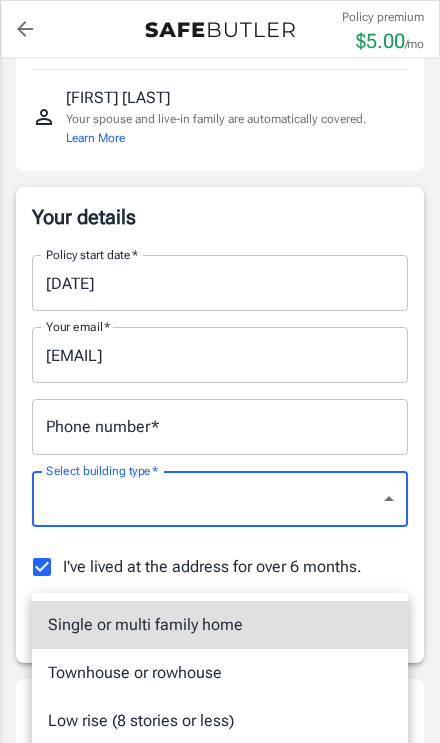 click on "Low rise (8 stories or less)" at bounding box center [220, 721] 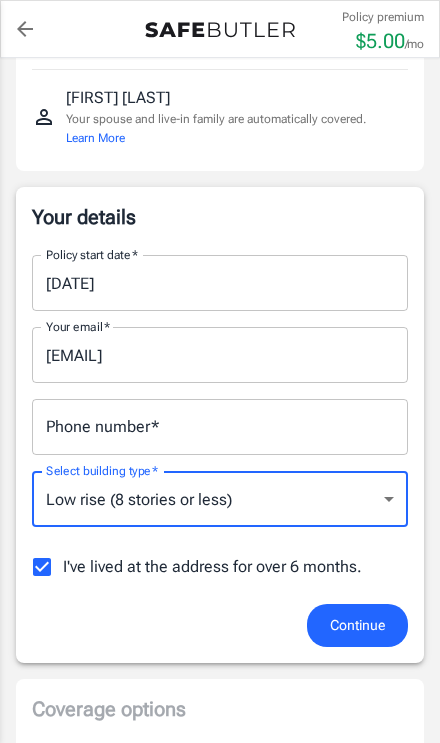 click on "Phone number   *" at bounding box center (220, 427) 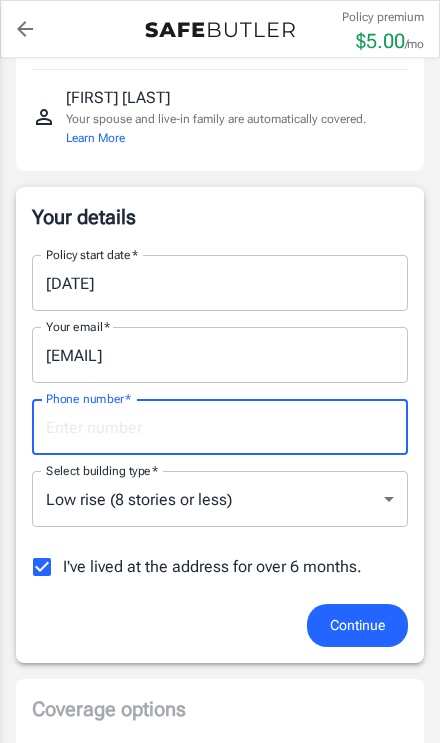 scroll, scrollTop: 205, scrollLeft: 0, axis: vertical 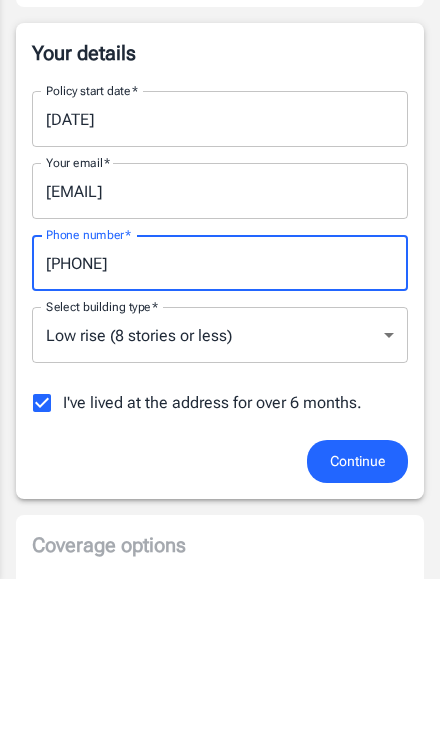 type on "[PHONE]" 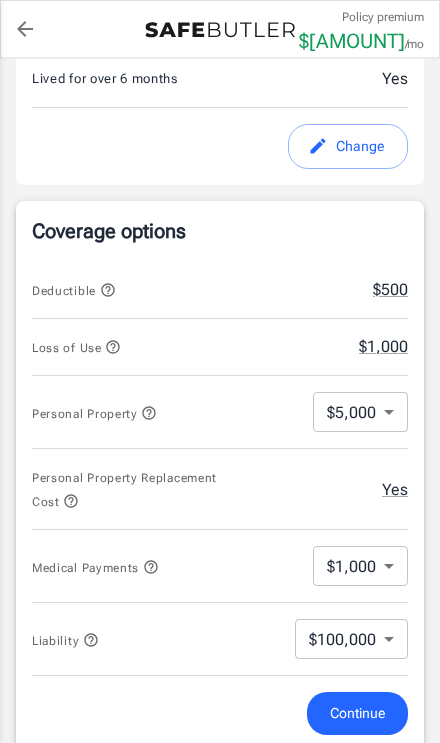 scroll, scrollTop: 670, scrollLeft: 0, axis: vertical 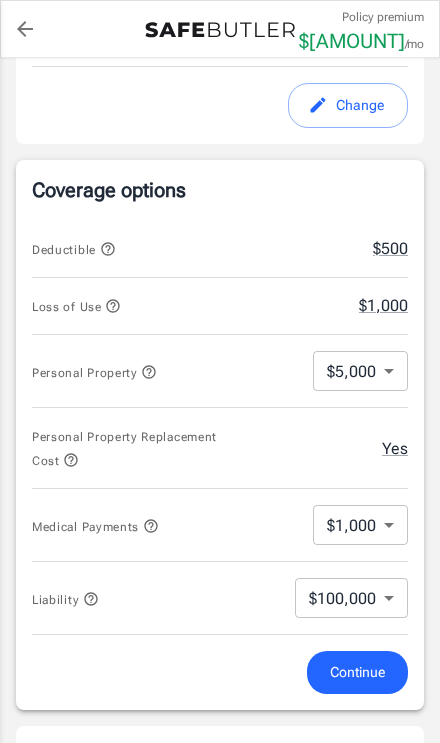 click on "Loss of Use   $[AMOUNT]" at bounding box center [220, 307] 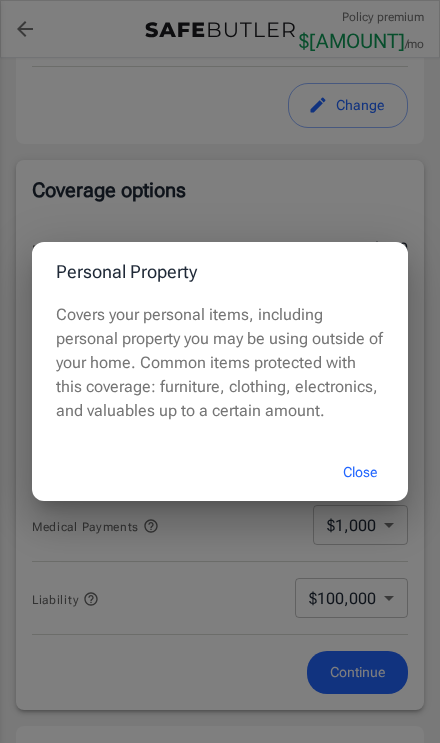 click on "Close" at bounding box center (360, 472) 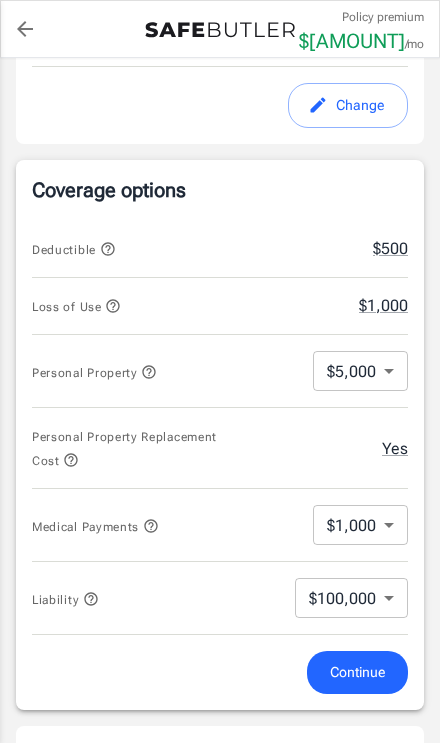 click on "Policy premium $ [AMOUNT] /mo Liberty Mutual Renters Insurance [ADDRESS]   [CITY],  [STATE]   [POSTAL_CODE] Your address is standardized. [FIRST]   [LAST] Your spouse and live-in family are automatically covered.  Learn More Your details Policy start date [DATE] Email [EMAIL] Phone [PHONE] Building type Low rise (8 stories or less) Lived for over 6 months Yes Change Coverage options Deductible   $[AMOUNT] Loss of Use   $[AMOUNT] Personal Property   $[AMOUNT] [NUMBER] ​ Personal Property Replacement Cost   Yes Medical Payments   $[AMOUNT] [NUMBER] ​ Liability   $[AMOUNT] [NUMBER] ​ Continue Payment method Choose a payment method ​ Choose a payment method Add payment method Optional settings Add landlord as interested party Order summary Insurance provider Product Renters Insurance Policy premium $[AMOUNT] /mo. Online purchase discount applied. Payment frequency No additional fees. Today's Due $[AMOUNT] Place order   Your transaction is secure [PHONE] ." at bounding box center [220, 538] 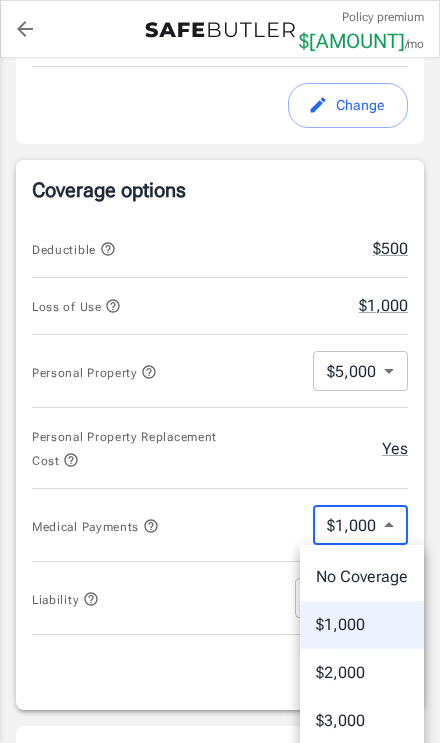 click at bounding box center (220, 371) 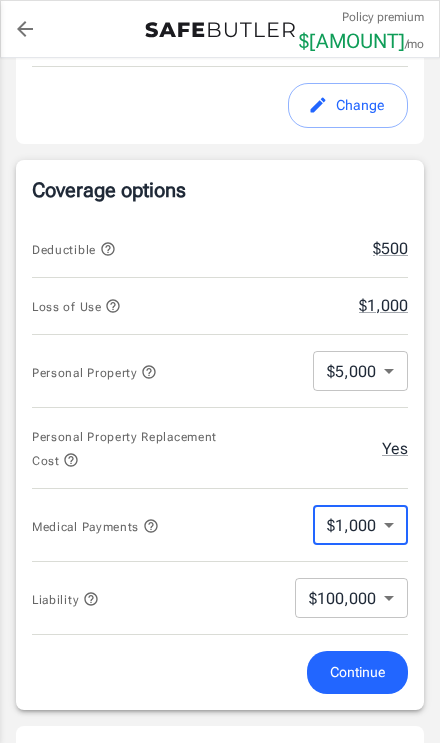 click 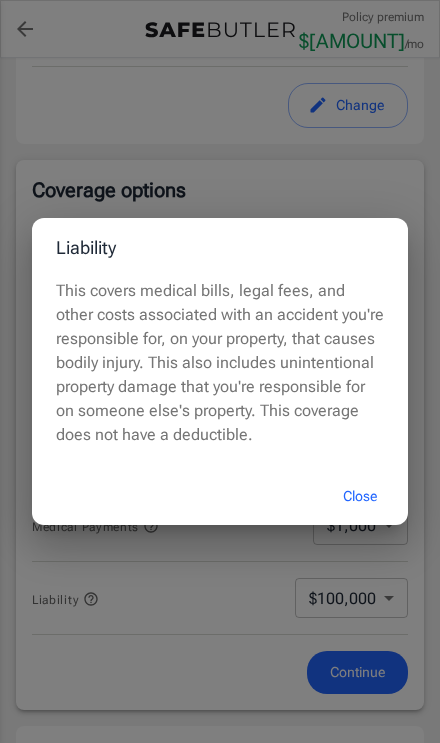 click on "Close" at bounding box center [360, 496] 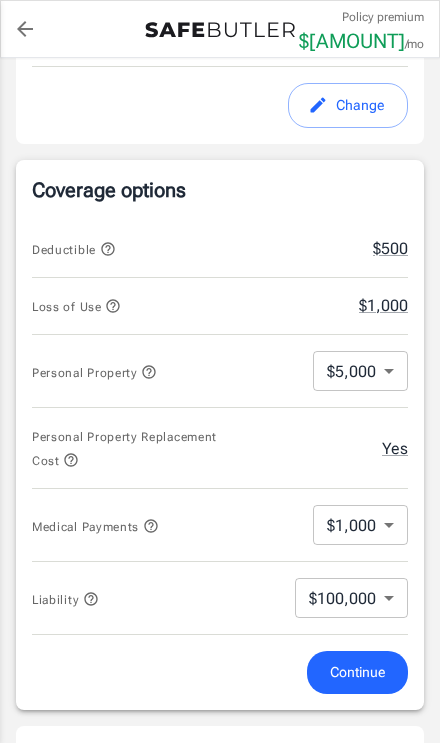 click on "Policy premium $ [AMOUNT] /mo Liberty Mutual Renters Insurance [ADDRESS]   [CITY],  [STATE]   [POSTAL_CODE] Your address is standardized. [FIRST]   [LAST] Your spouse and live-in family are automatically covered.  Learn More Your details Policy start date [DATE] Email [EMAIL] Phone [PHONE] Building type Low rise (8 stories or less) Lived for over 6 months Yes Change Coverage options Deductible   $[AMOUNT] Loss of Use   $[AMOUNT] Personal Property   $[AMOUNT] [NUMBER] ​ Personal Property Replacement Cost   Yes Medical Payments   $[AMOUNT] [NUMBER] ​ Liability   $[AMOUNT] [NUMBER] ​ Continue Payment method Choose a payment method ​ Choose a payment method Add payment method Optional settings Add landlord as interested party Order summary Insurance provider Product Renters Insurance Policy premium $[AMOUNT] /mo. Online purchase discount applied. Payment frequency No additional fees. Today's Due $[AMOUNT] Place order   Your transaction is secure [PHONE] ." at bounding box center [220, 538] 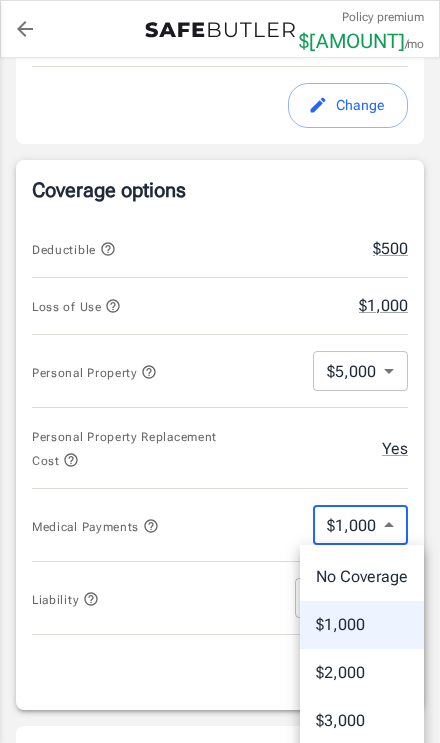 click on "No Coverage" at bounding box center [362, 577] 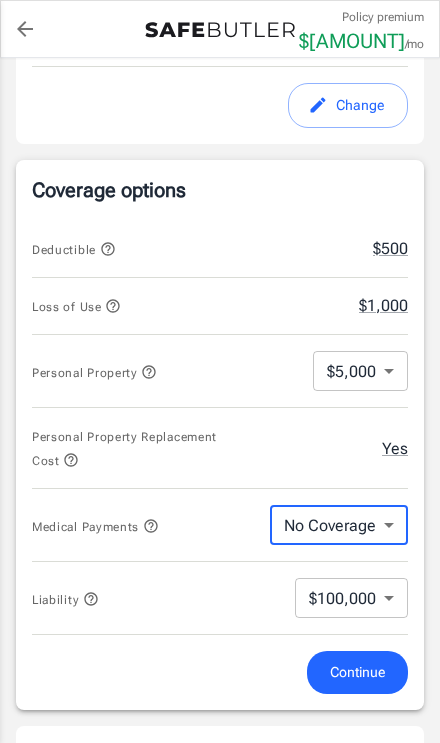 click on "Policy premium $ [AMOUNT] /mo Liberty Mutual Renters Insurance [ADDRESS]   [CITY],  [STATE]   [POSTAL_CODE] Your address is standardized. [FIRST]   [LAST] Your spouse and live-in family are automatically covered.  Learn More Your details Policy start date [DATE] Email [EMAIL] Phone [PHONE] Building type Low rise (8 stories or less) Lived for over 6 months Yes Change Coverage options Deductible   $[AMOUNT] Loss of Use   $[AMOUNT] Personal Property   $[AMOUNT] [NUMBER] ​ Personal Property Replacement Cost   Yes Medical Payments   No Coverage No Coverage ​ Liability   $[AMOUNT] [NUMBER] ​ Continue Payment method Choose a payment method ​ Choose a payment method Add payment method Optional settings Add landlord as interested party Order summary Insurance provider Product Renters Insurance Policy premium $[AMOUNT] /mo. Online purchase discount applied. Payment frequency No additional fees. Today's Due $[AMOUNT] Place order   Your transaction is secure [PHONE] ." at bounding box center [220, 538] 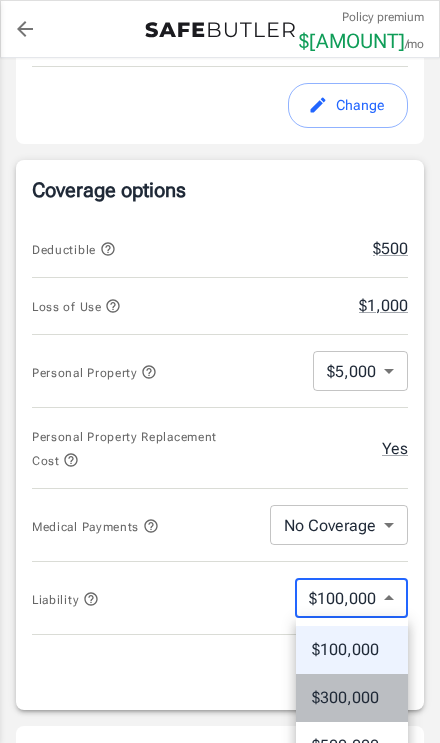 click on "$300,000" at bounding box center (352, 698) 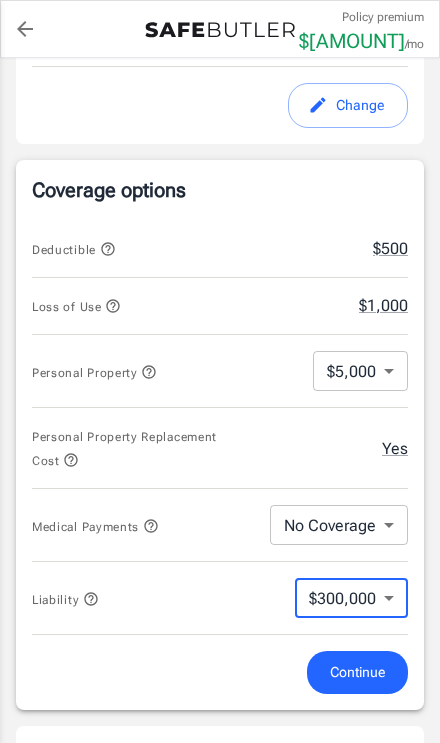 click on "Continue" at bounding box center [357, 672] 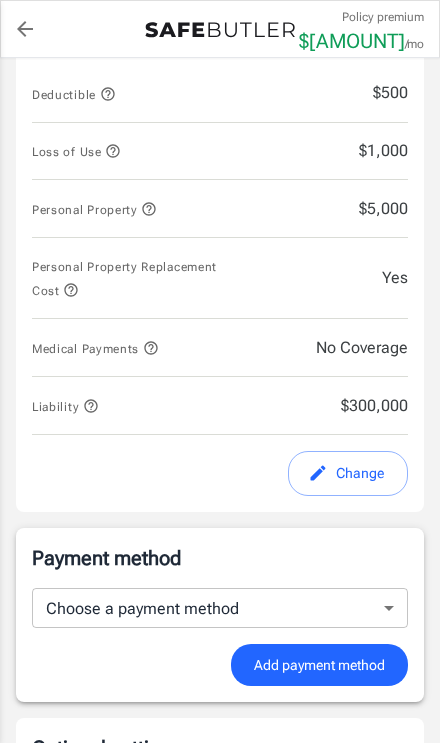 scroll, scrollTop: 1004, scrollLeft: 0, axis: vertical 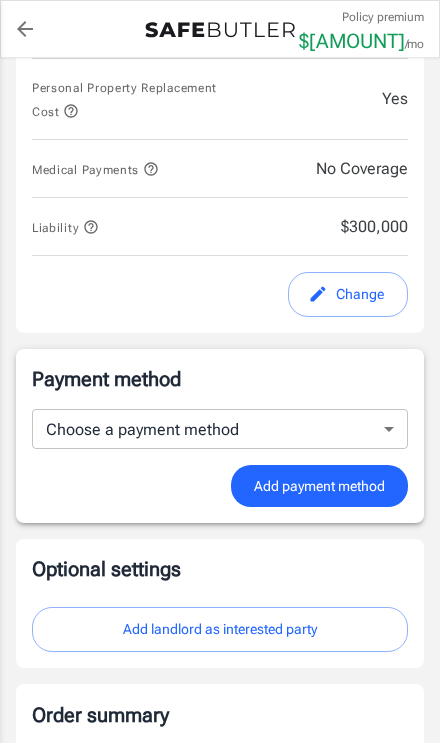 click on "Policy premium $ [AMOUNT] /mo Liberty Mutual Renters Insurance [ADDRESS]   [CITY],  [STATE]   [POSTAL_CODE] Your address is standardized. [FIRST]   [LAST] Your spouse and live-in family are automatically covered.  Learn More Your details Policy start date [DATE] Email [EMAIL] Phone [PHONE] Building type Low rise (8 stories or less) Lived for over 6 months Yes Change Coverage options Deductible   $[AMOUNT] Loss of Use   $[AMOUNT] Personal Property   $[AMOUNT] Personal Property Replacement Cost   Yes Medical Payments   No Coverage Liability   $[AMOUNT] Change Payment method Choose a payment method ​ Choose a payment method Add payment method Optional settings Add landlord as interested party Order summary Insurance provider Product Renters Insurance Policy premium $[AMOUNT] /mo. Online purchase discount applied. Payment frequency No additional fees. Today's Due $[AMOUNT] Place order   Your transaction is secure [PHONE] ." at bounding box center [220, 183] 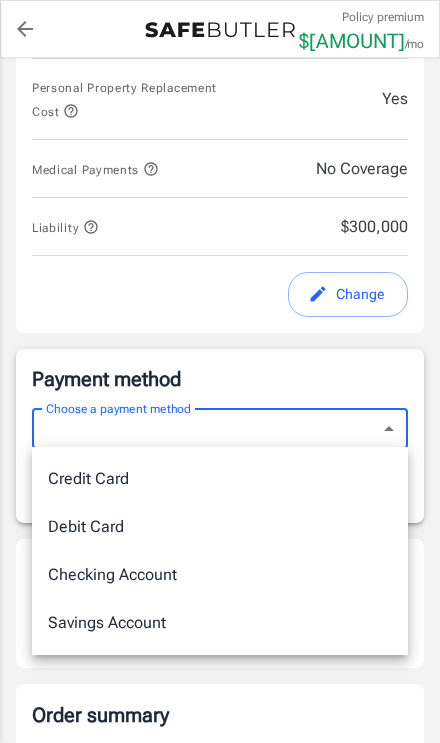 click at bounding box center (220, 371) 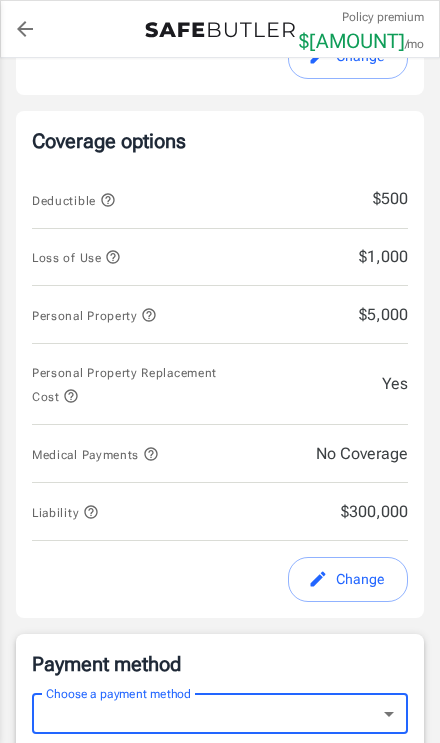 scroll, scrollTop: 718, scrollLeft: 0, axis: vertical 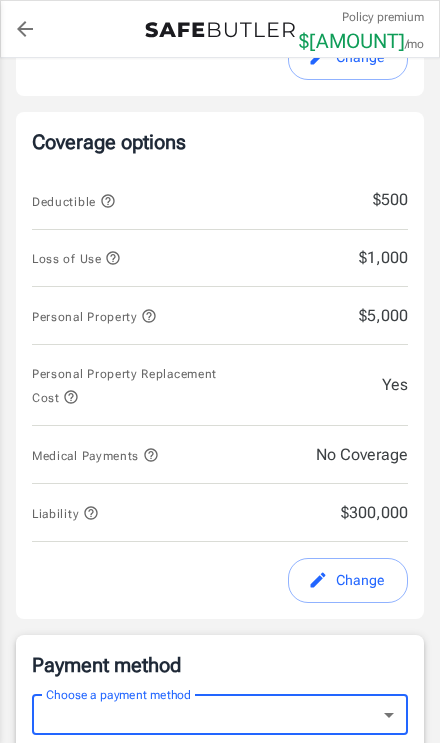 click 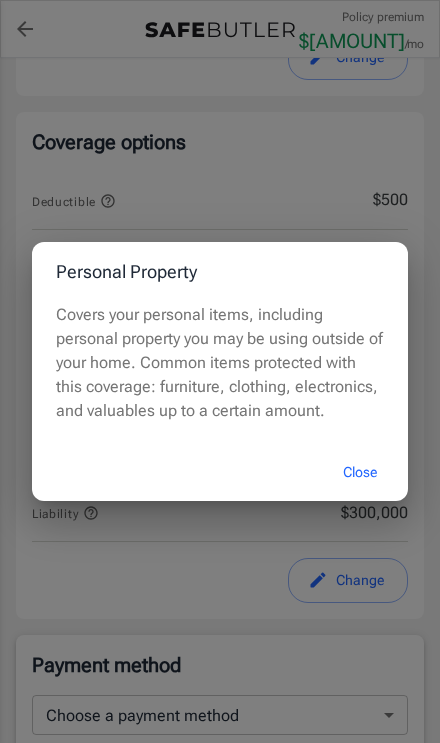 click on "Close" at bounding box center (360, 472) 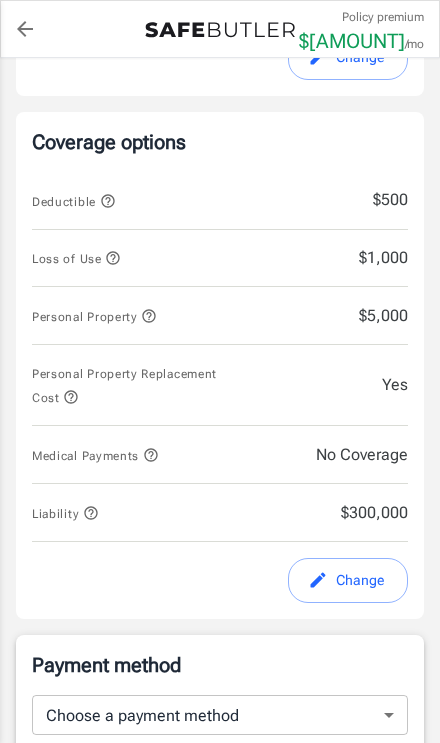 click 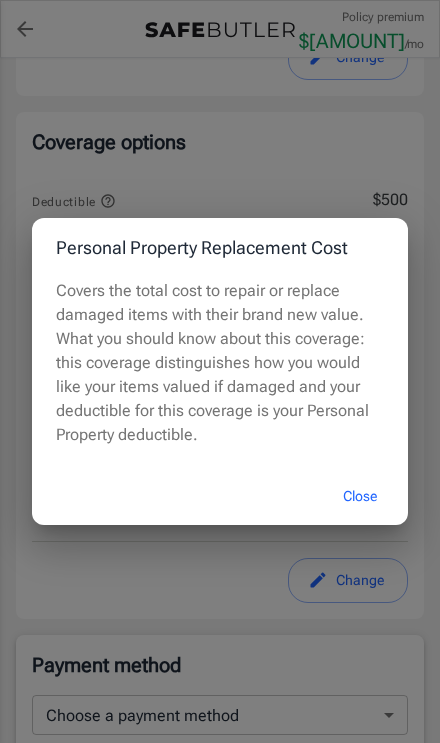 click on "Close" at bounding box center [360, 496] 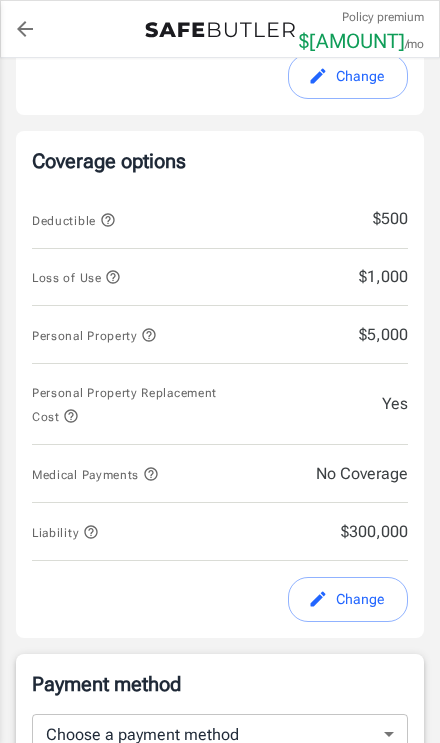 scroll, scrollTop: 699, scrollLeft: 0, axis: vertical 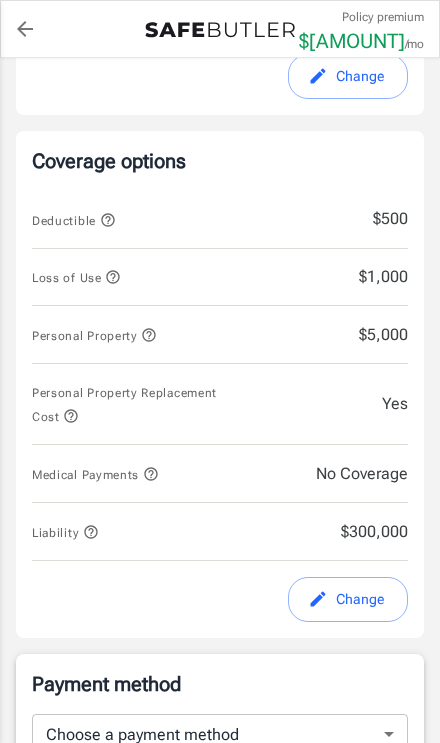 click on "Medical Payments" at bounding box center (95, 474) 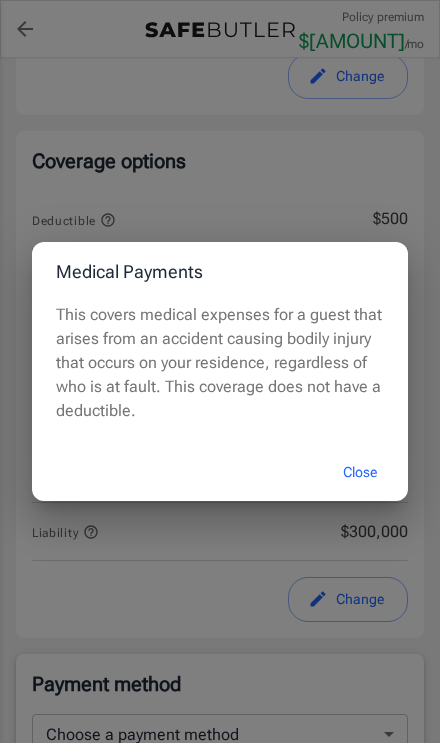 click on "Close" at bounding box center [360, 472] 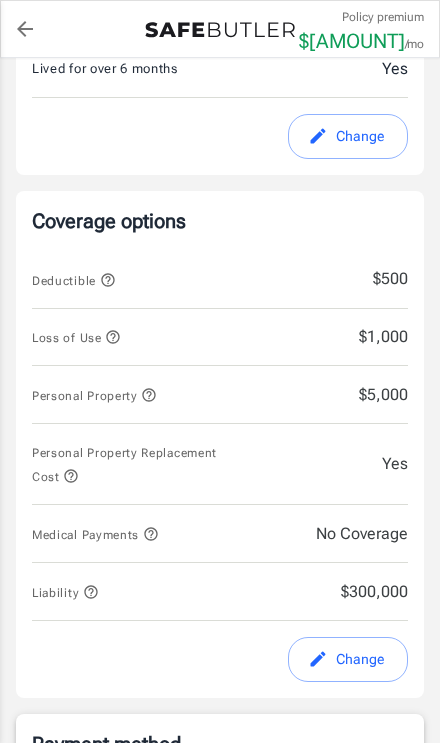 scroll, scrollTop: 635, scrollLeft: 0, axis: vertical 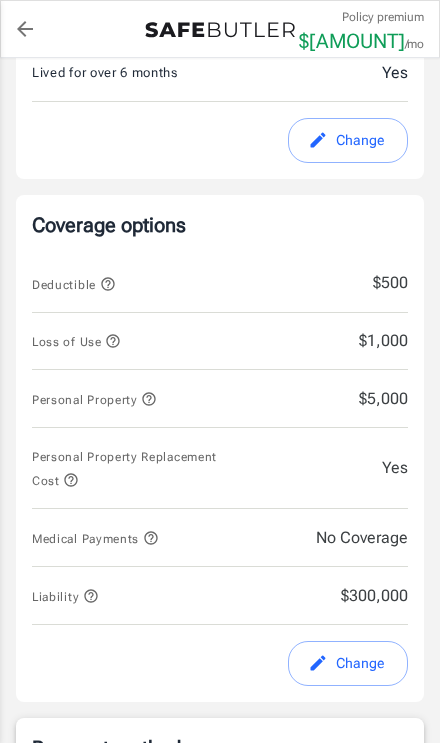 click 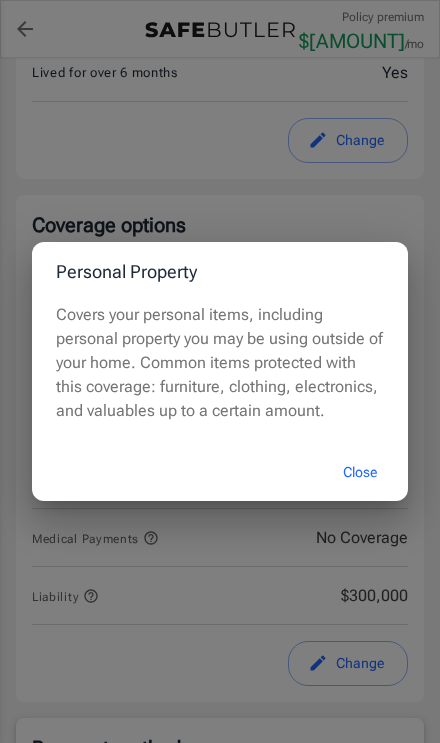 click on "Close" at bounding box center (360, 472) 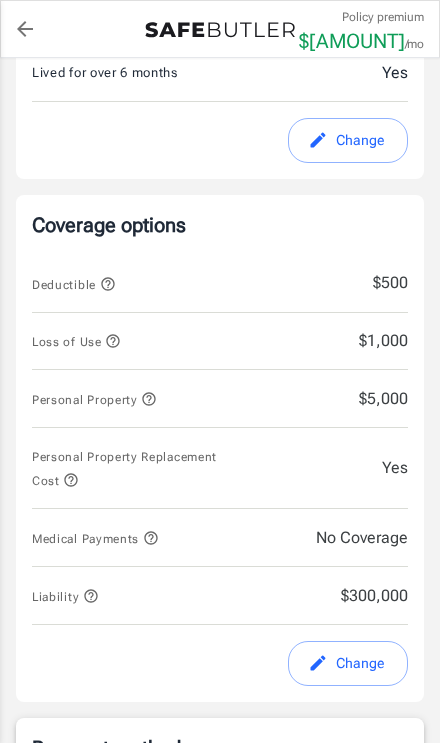 click 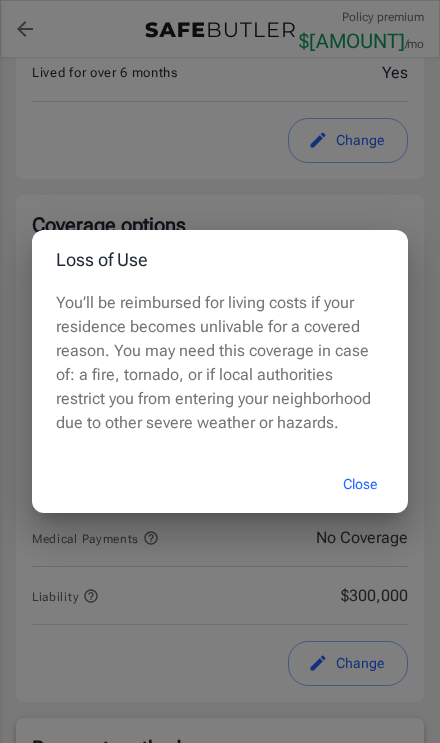 click on "Close" at bounding box center [360, 484] 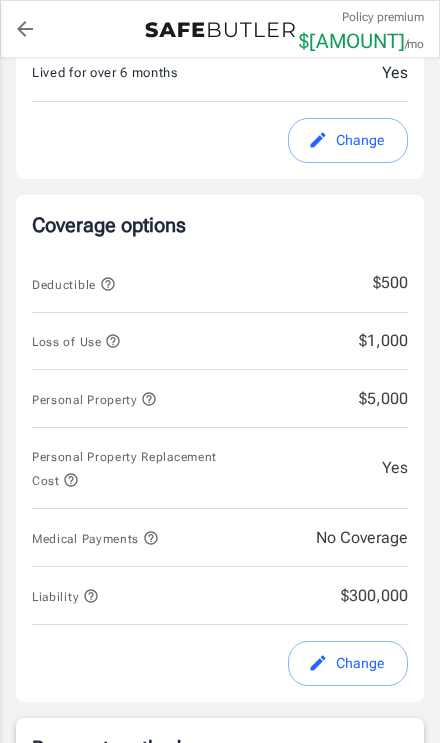 click 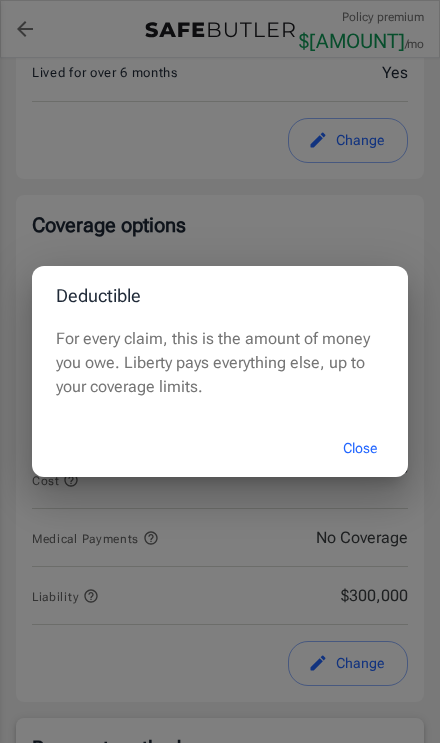 click on "Close" at bounding box center [360, 448] 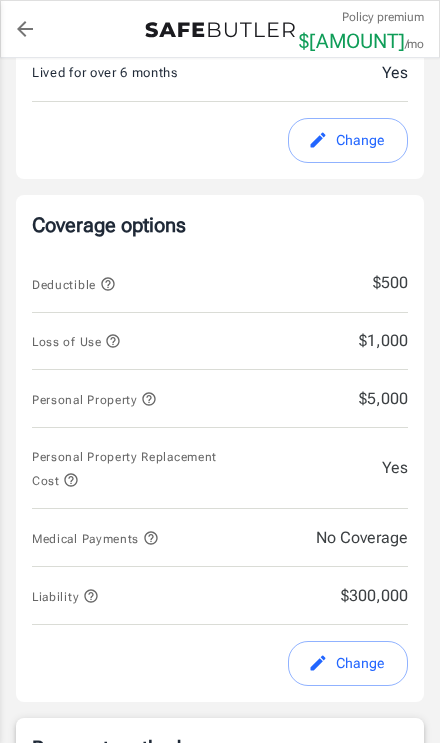 click on "$500" at bounding box center (320, 283) 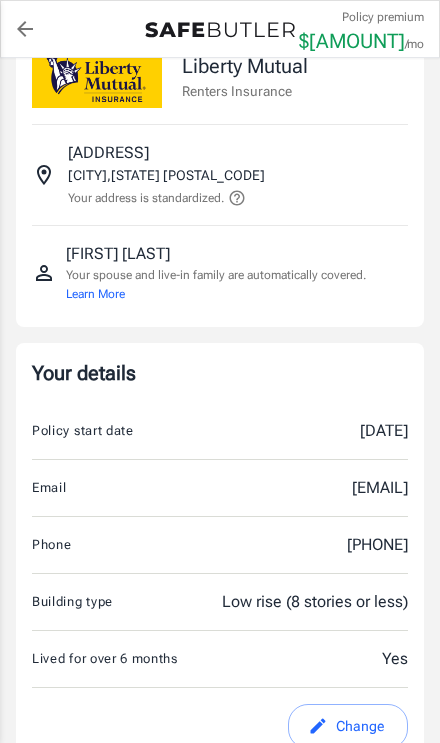 scroll, scrollTop: 0, scrollLeft: 0, axis: both 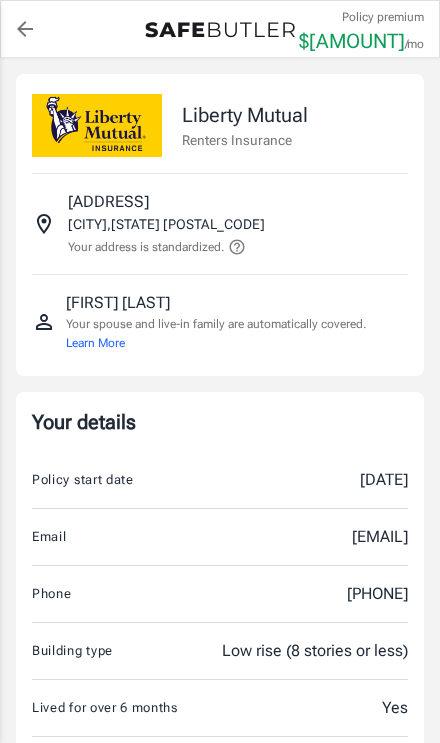 click on "[EMAIL]" at bounding box center (320, 537) 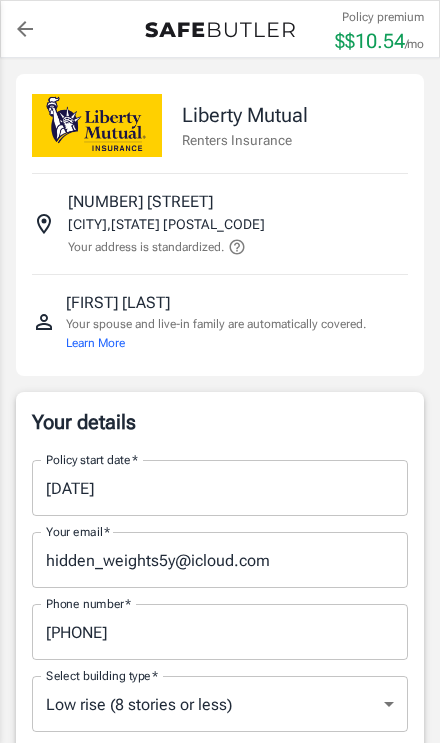 scroll, scrollTop: 0, scrollLeft: 0, axis: both 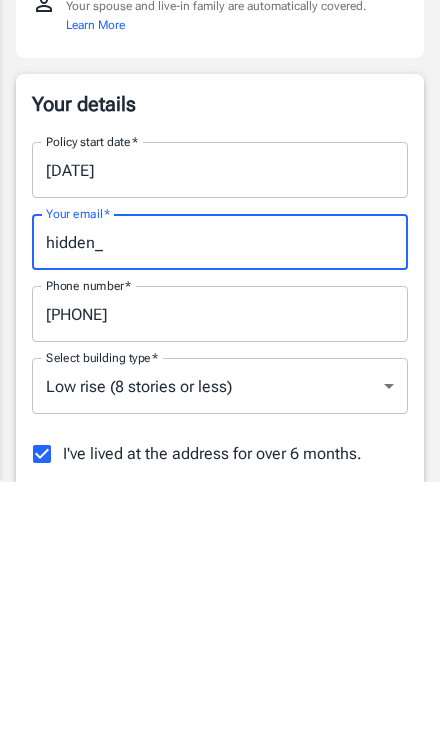 type on "hidden" 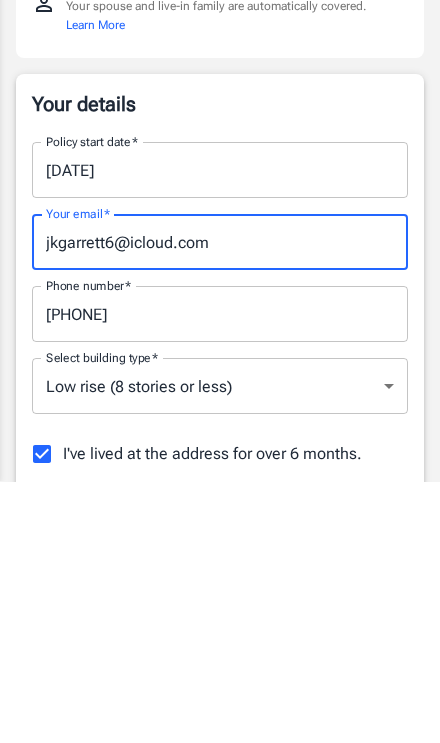 type on "jkgarrett6@icloud.com" 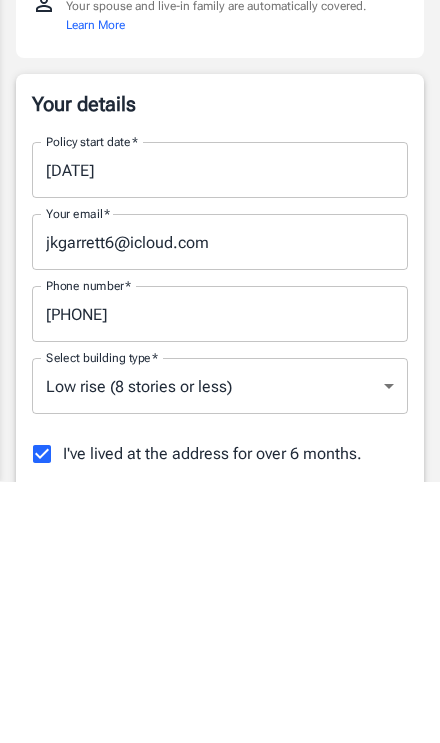 scroll, scrollTop: 318, scrollLeft: 0, axis: vertical 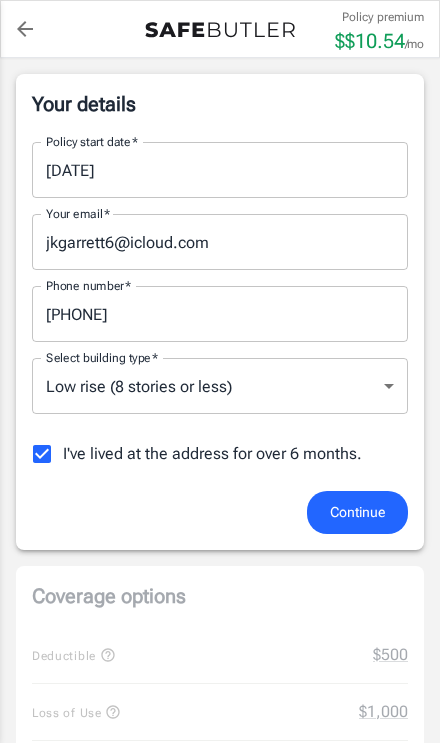 click on "Continue" at bounding box center (357, 512) 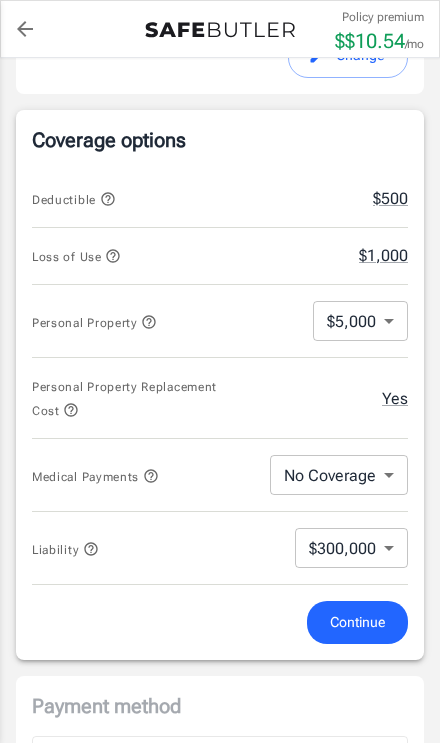 scroll, scrollTop: 733, scrollLeft: 0, axis: vertical 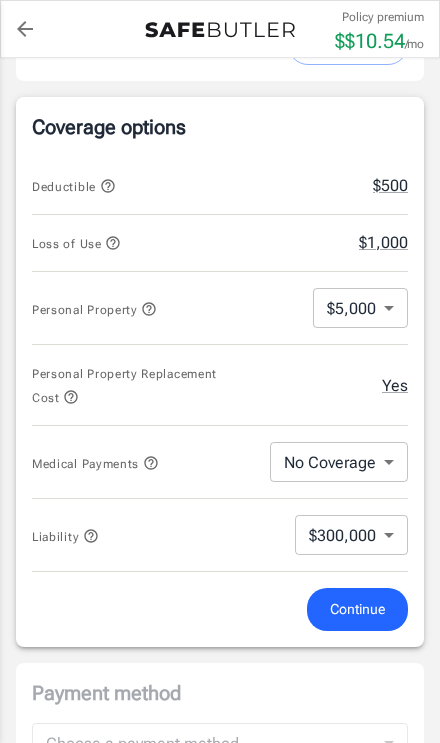 click on "Policy premium $ 10.54 /mo Liberty Mutual Renters Insurance 8131 34TH AVE S   BLOOMINGTON ,  MN   55425 Your address is standardized. Jim   Garrett Your spouse and live-in family are automatically covered.  Learn More Your details Policy start date Aug 06, 2025 Email jkgarrett6@icloud.com Phone 6784917997 Building type Low rise (8 stories or less) Lived for over 6 months Yes Change Coverage options Deductible   $500 Loss of Use   $1,000 Personal Property   $5,000 5000 ​ Personal Property Replacement Cost   Yes Medical Payments   No Coverage No Coverage ​ Liability   $300,000 300000 ​ Continue Payment method Choose a payment method ​ Choose a payment method Add payment method Optional settings Add landlord as interested party Order summary Insurance provider Product Renters Insurance Policy premium $10.54 /mo. Online purchase discount applied. Payment frequency No additional fees. Today's Due $10.54 Place order   Your transaction is secure 1- . |" at bounding box center (220, 475) 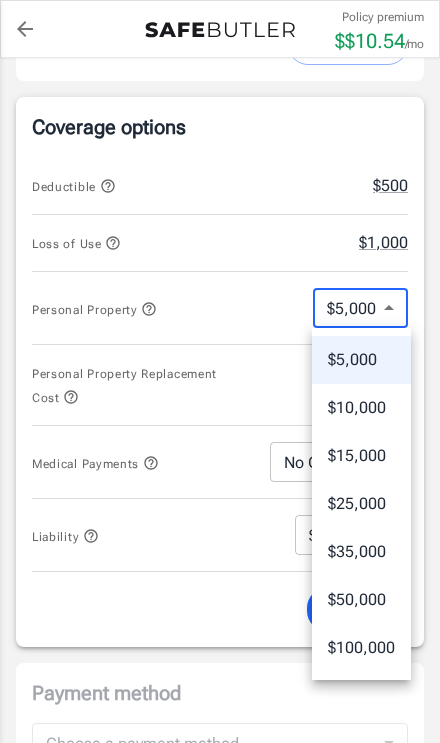 click on "$5,000" at bounding box center [361, 360] 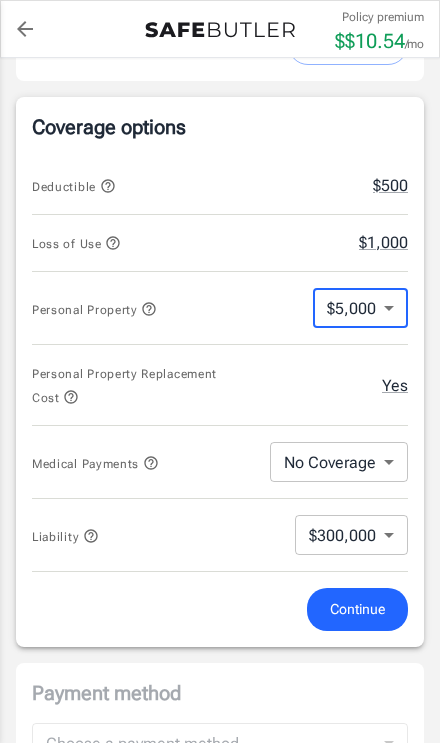 click on "Continue" at bounding box center [357, 609] 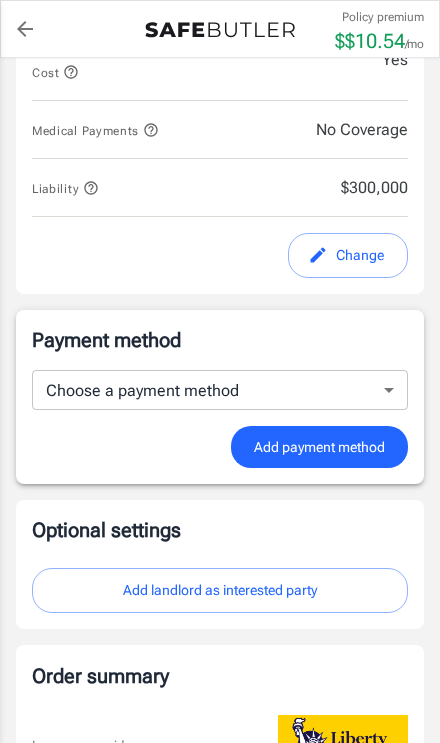 scroll, scrollTop: 1067, scrollLeft: 0, axis: vertical 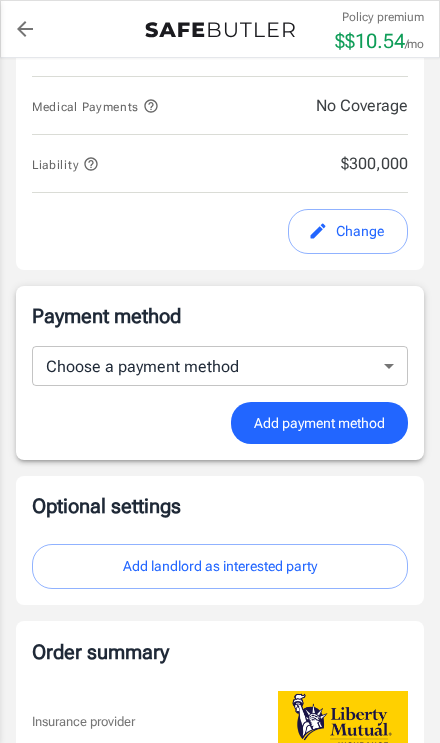 click on "Policy premium $ 10.54 /mo Liberty Mutual Renters Insurance 8131 34TH AVE S   BLOOMINGTON ,  MN   55425 Your address is standardized. Jim   Garrett Your spouse and live-in family are automatically covered.  Learn More Your details Policy start date Aug 06, 2025 Email jkgarrett6@icloud.com Phone 6784917997 Building type Low rise (8 stories or less) Lived for over 6 months Yes Change Coverage options Deductible   $500 Loss of Use   $1,000 Personal Property   $5,000 Personal Property Replacement Cost   Yes Medical Payments   No Coverage Liability   $300,000 Change Payment method Choose a payment method ​ Choose a payment method Add payment method Optional settings Add landlord as interested party Order summary Insurance provider Product Renters Insurance Policy premium $10.54 /mo. Online purchase discount applied. Payment frequency No additional fees. Today's Due $10.54 Place order   Your transaction is secure Need some help? Call  1- 800-216-1417 . |" at bounding box center (220, 120) 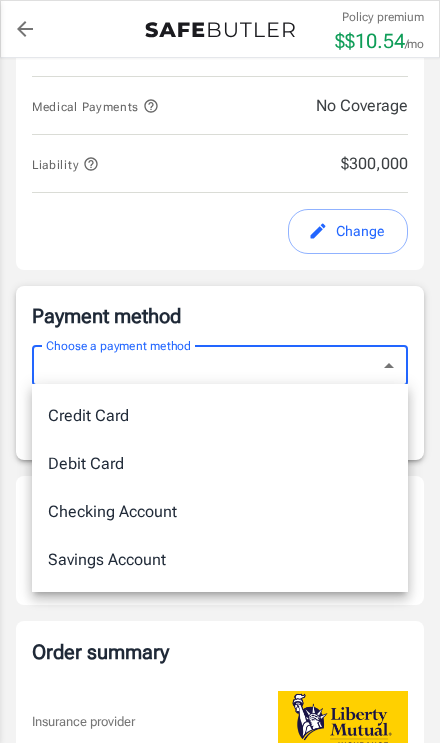 click on "Debit Card" at bounding box center (220, 464) 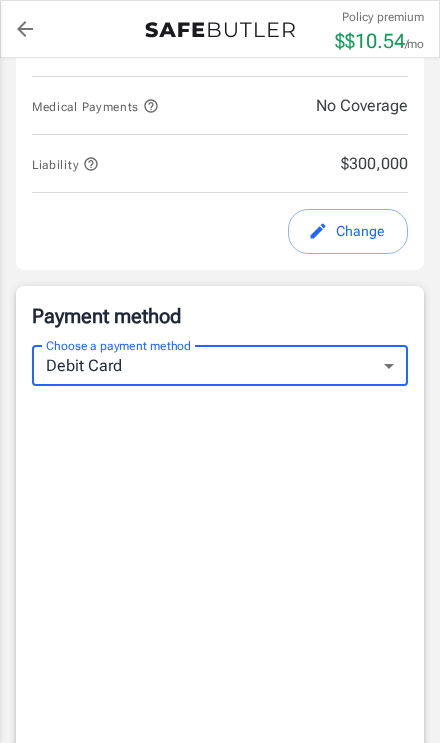 click on "Policy premium $ 10.54 /mo Liberty Mutual Renters Insurance 8131 34TH AVE S   BLOOMINGTON ,  MN   55425 Your address is standardized. Jim   Garrett Your spouse and live-in family are automatically covered.  Learn More Your details Policy start date Aug 06, 2025 Email jkgarrett6@icloud.com Phone 6784917997 Building type Low rise (8 stories or less) Lived for over 6 months Yes Change Coverage options Deductible   $500 Loss of Use   $1,000 Personal Property   $5,000 Personal Property Replacement Cost   Yes Medical Payments   No Coverage Liability   $300,000 Change Payment method Choose a payment method Debit Card debit Choose a payment method Add payment method Optional settings Add landlord as interested party Order summary Insurance provider Product Renters Insurance Policy premium $10.54 /mo. Online purchase discount applied. Payment frequency Annual SemiAnnual Quarterly Monthly No additional fees. Today's Due $127.00 Place order   Need some help? Call  ." at bounding box center (220, 455) 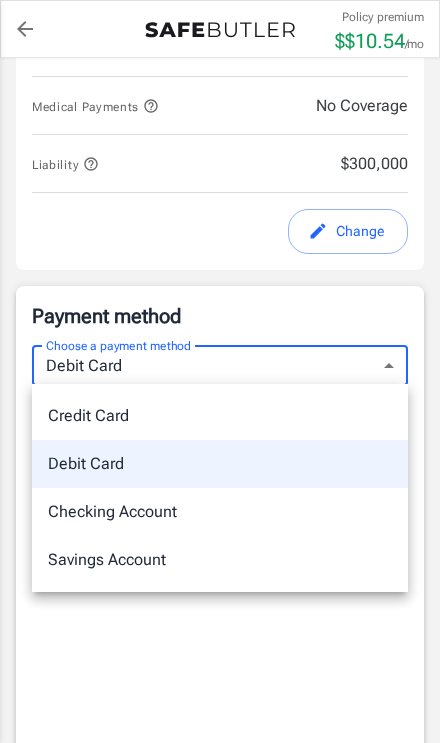 click on "Credit Card" at bounding box center [220, 416] 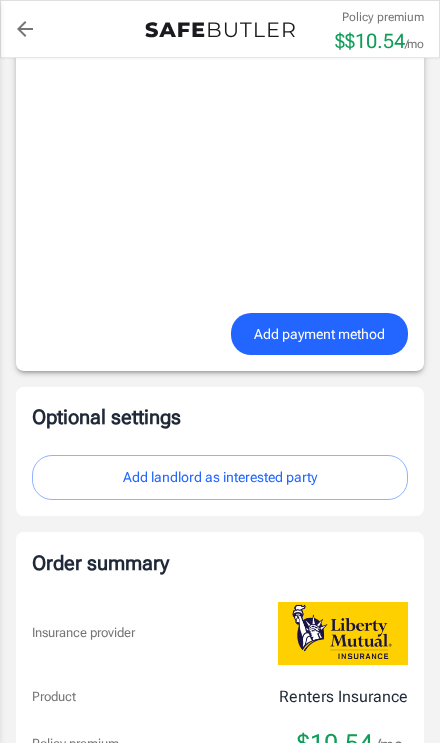 scroll, scrollTop: 1652, scrollLeft: 0, axis: vertical 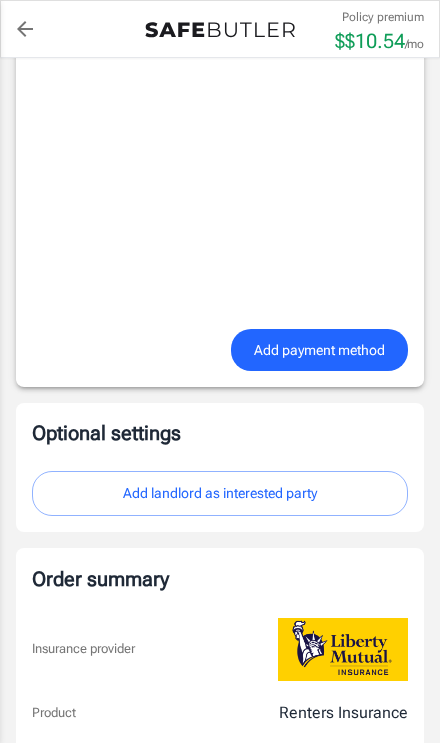 click on "Add payment method" at bounding box center (319, 350) 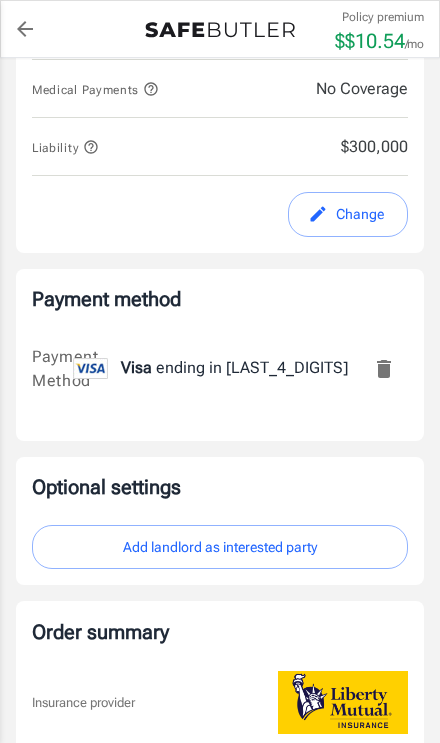 scroll, scrollTop: 1082, scrollLeft: 0, axis: vertical 